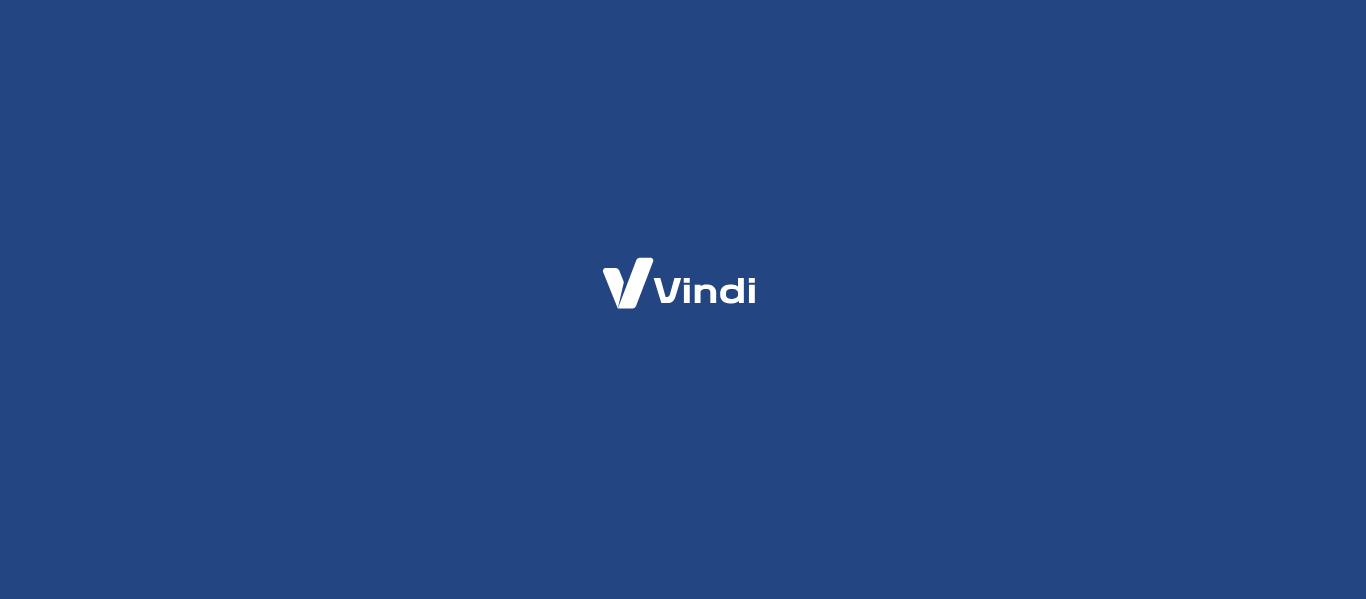 scroll, scrollTop: 0, scrollLeft: 0, axis: both 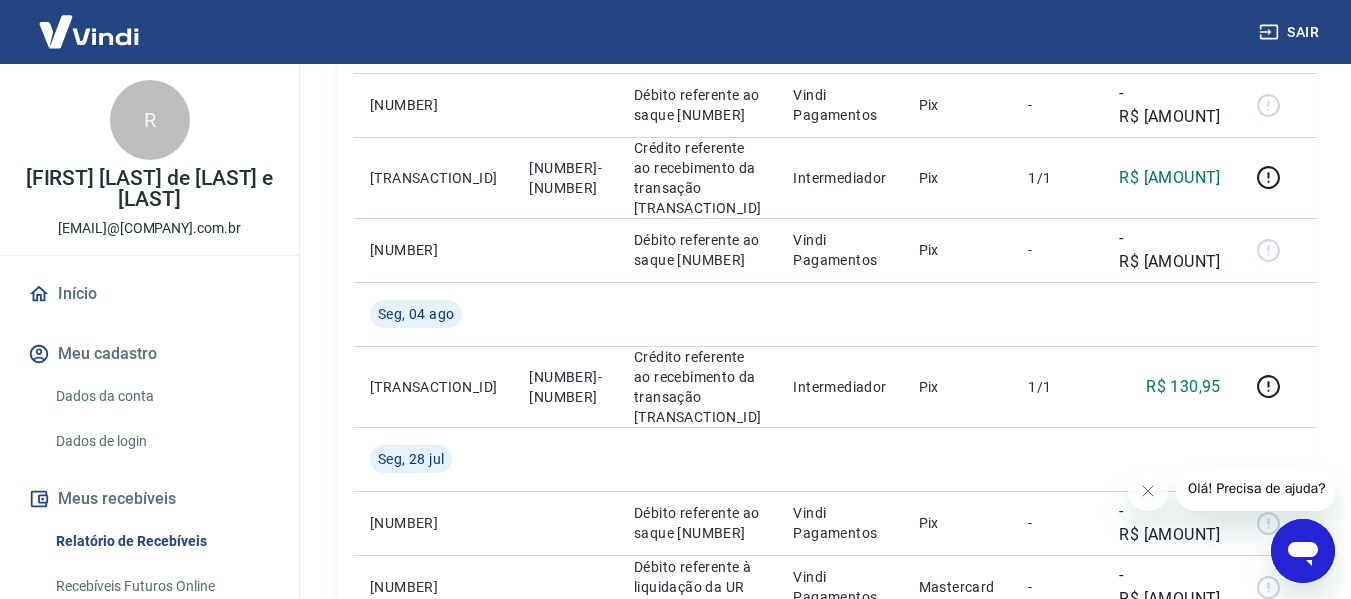 click on "Início" at bounding box center (149, 294) 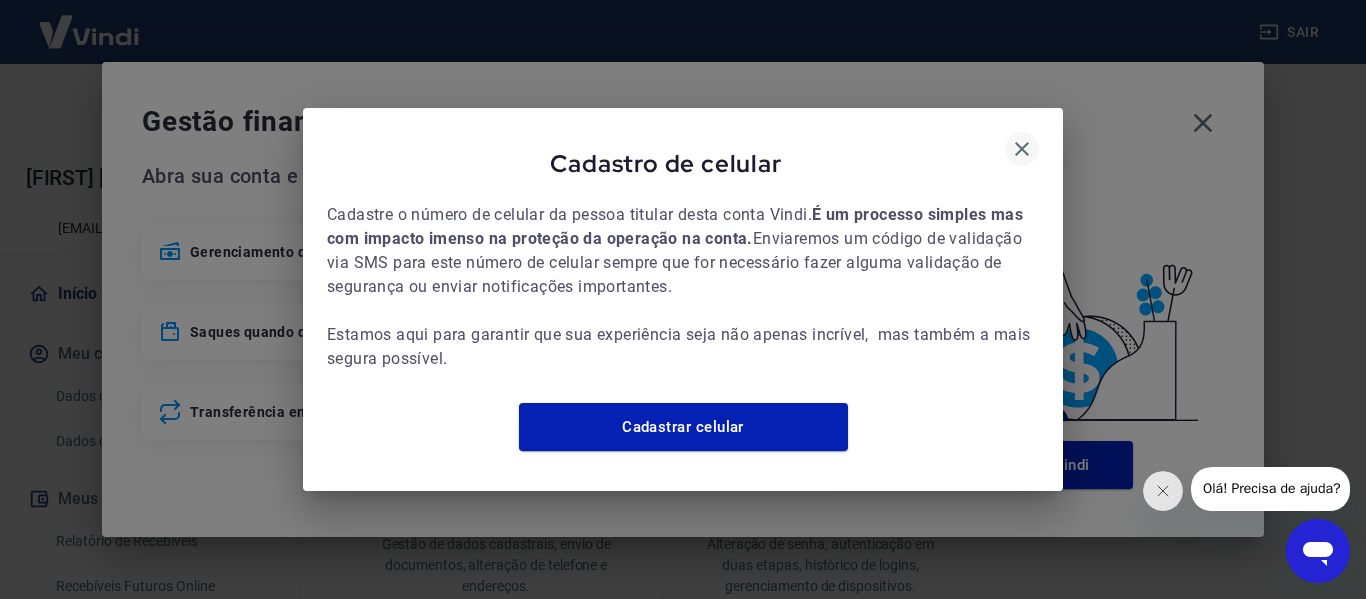 click at bounding box center [1022, 149] 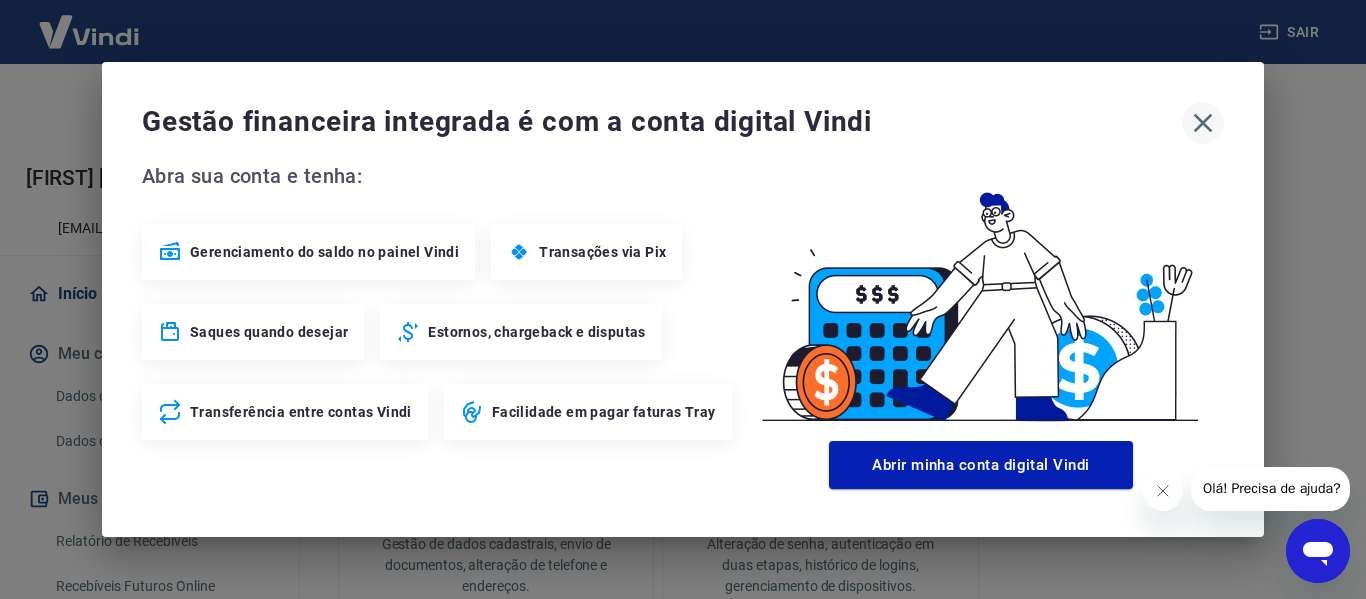 click 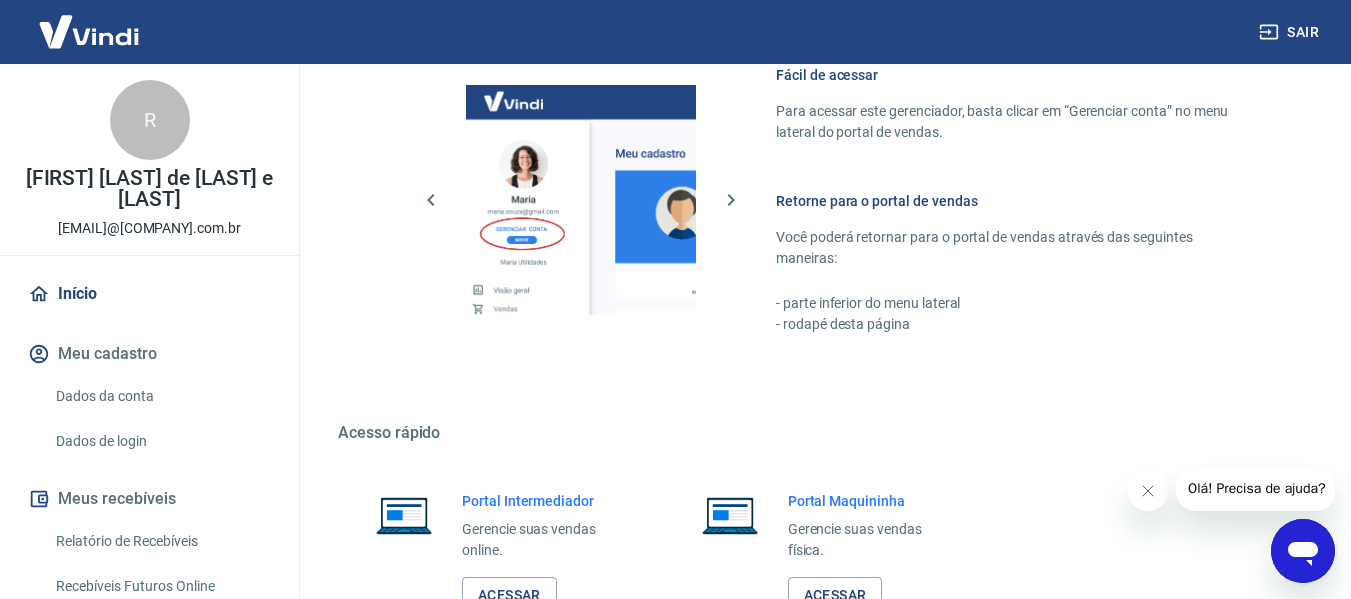scroll, scrollTop: 1249, scrollLeft: 0, axis: vertical 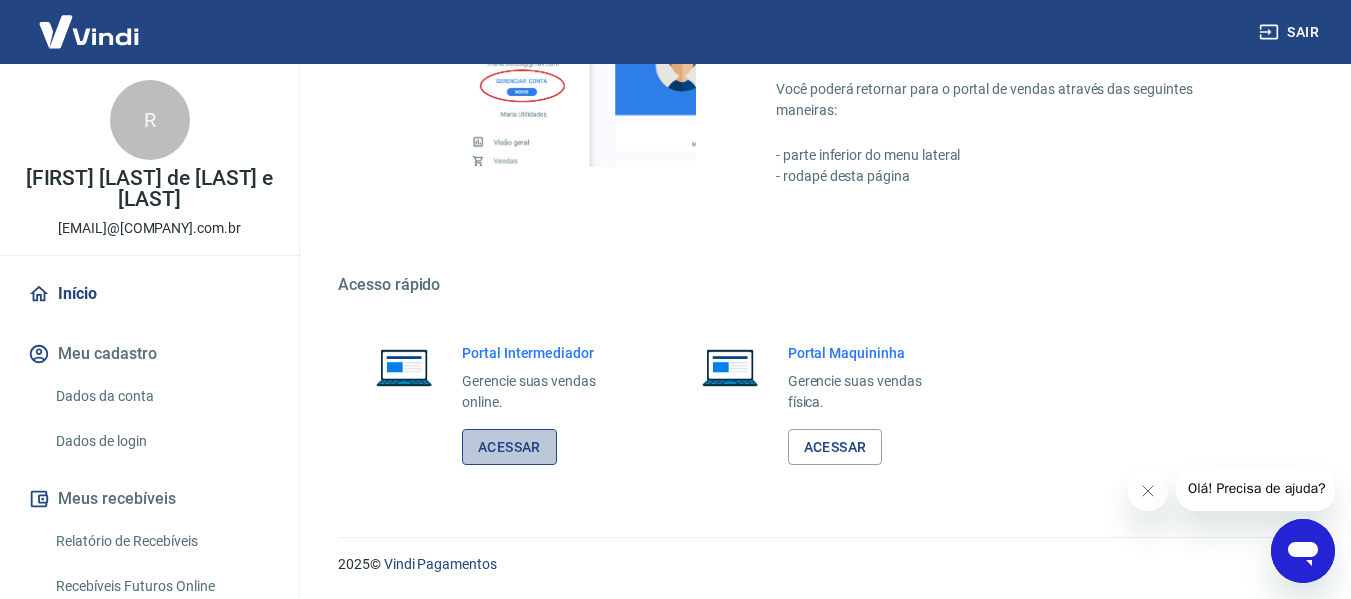 click on "Acessar" at bounding box center [509, 447] 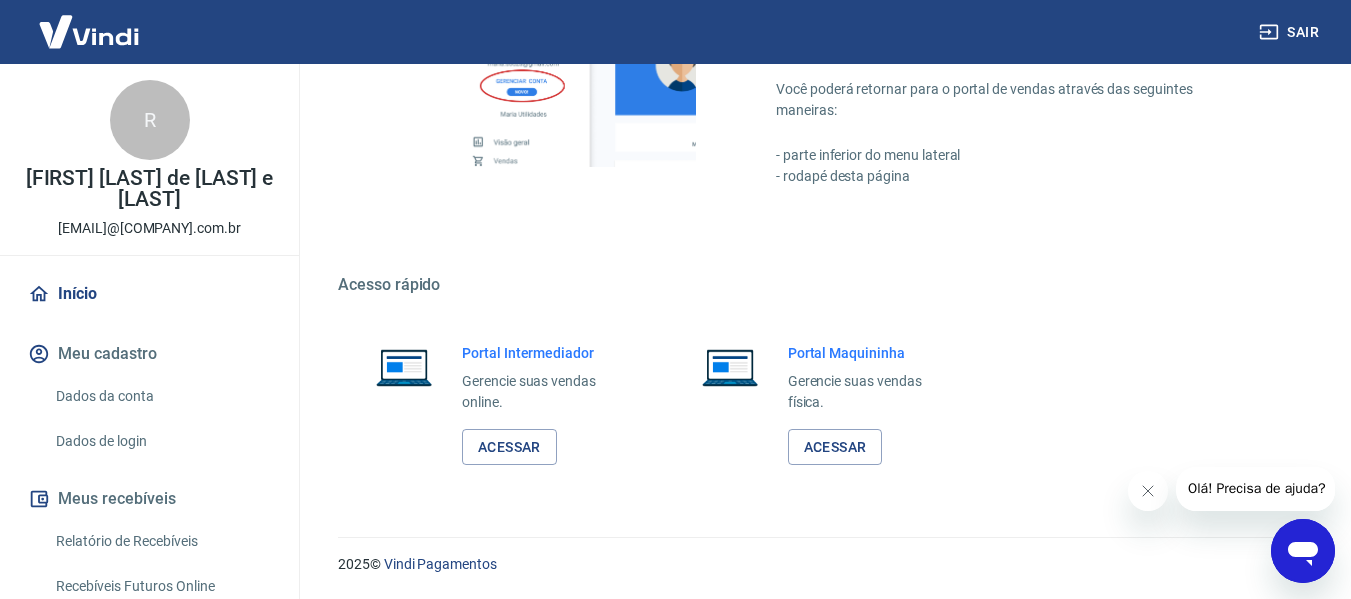 click on "Início" at bounding box center [149, 294] 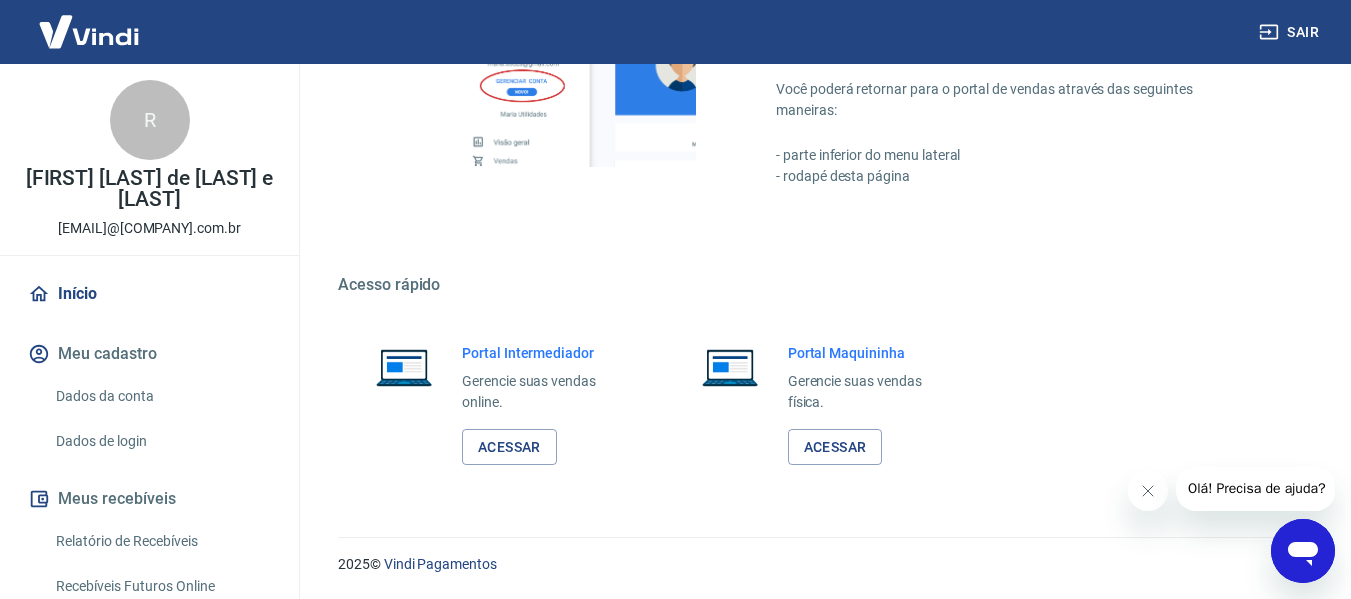 click on "Início" at bounding box center [149, 294] 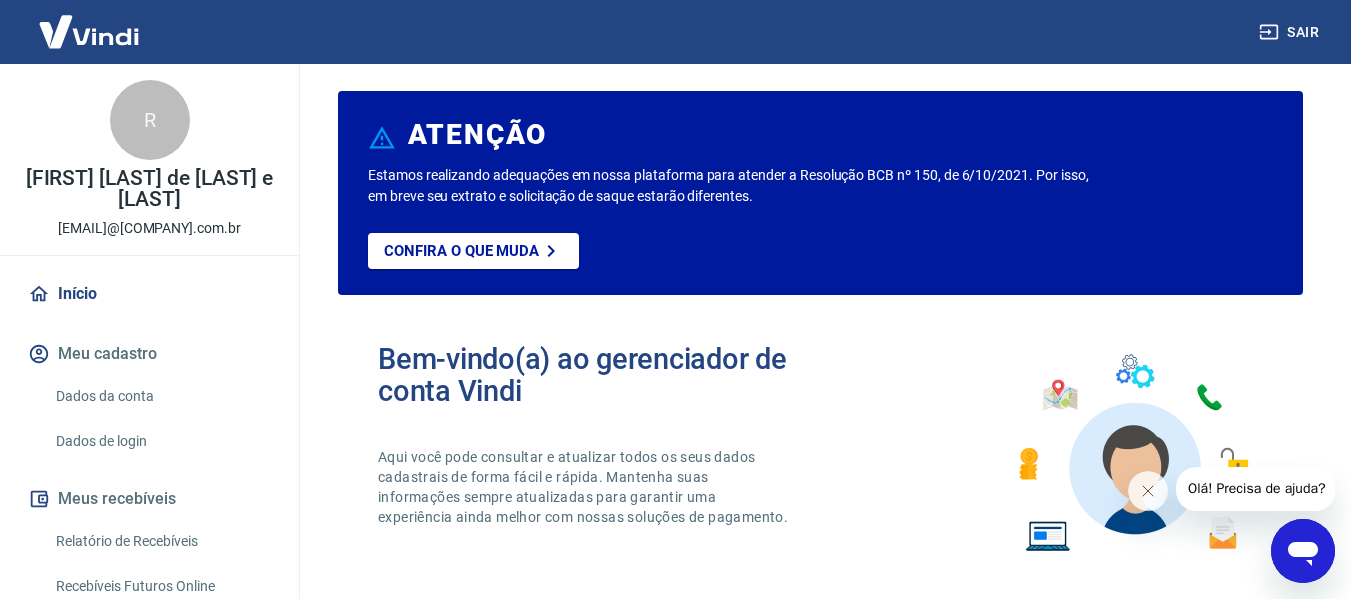 scroll, scrollTop: 0, scrollLeft: 0, axis: both 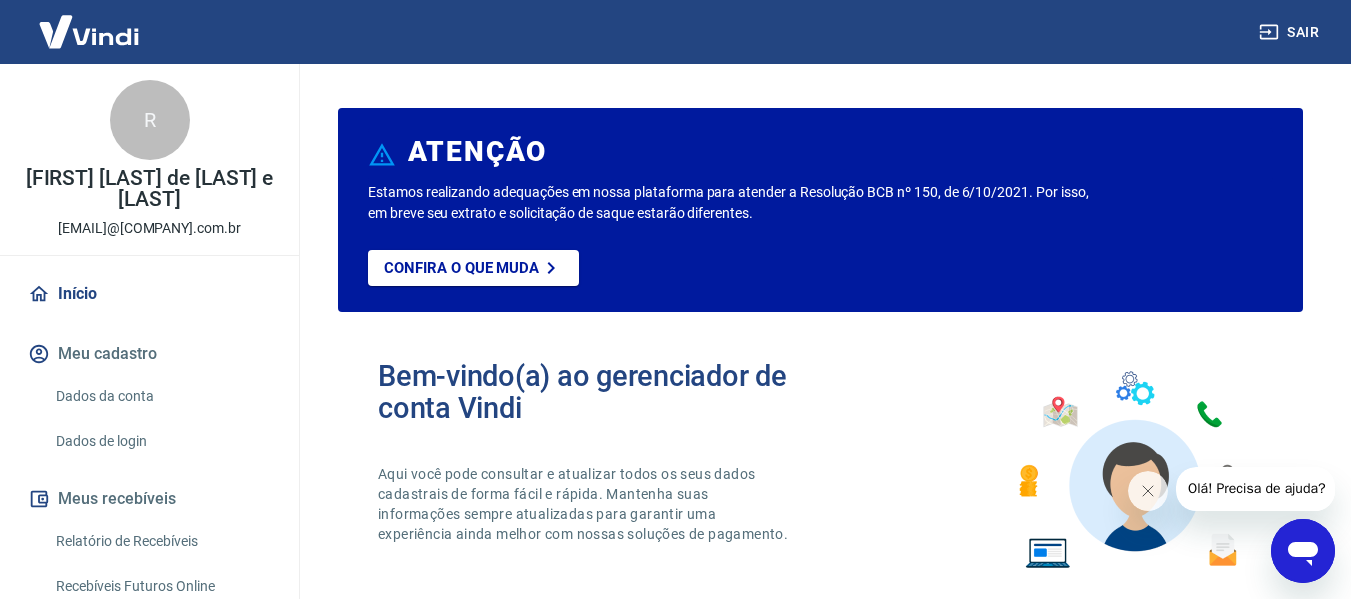 click on "Meu cadastro" at bounding box center [149, 354] 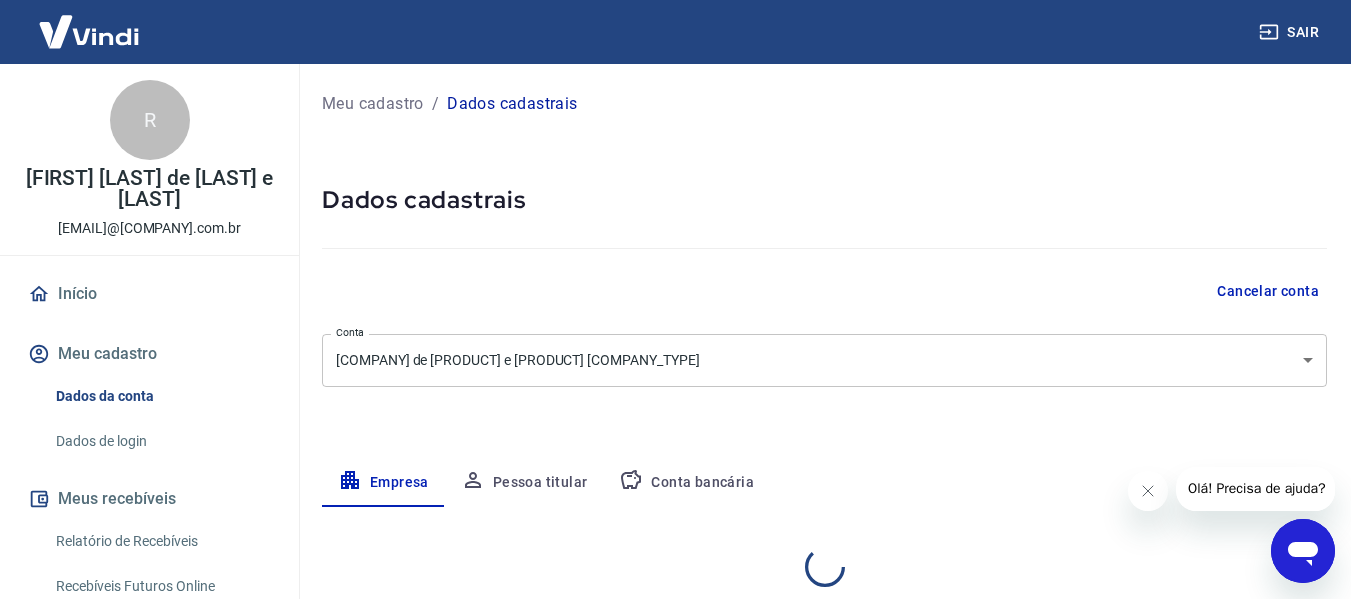select on "SP" 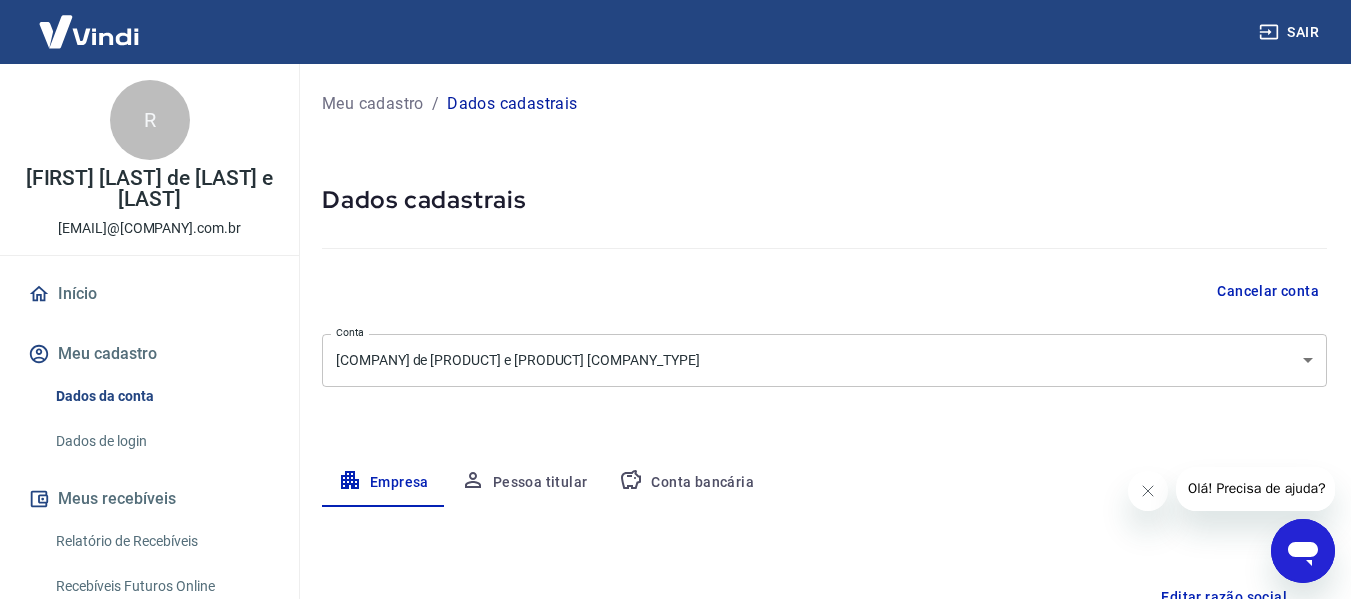 click on "Início" at bounding box center [149, 294] 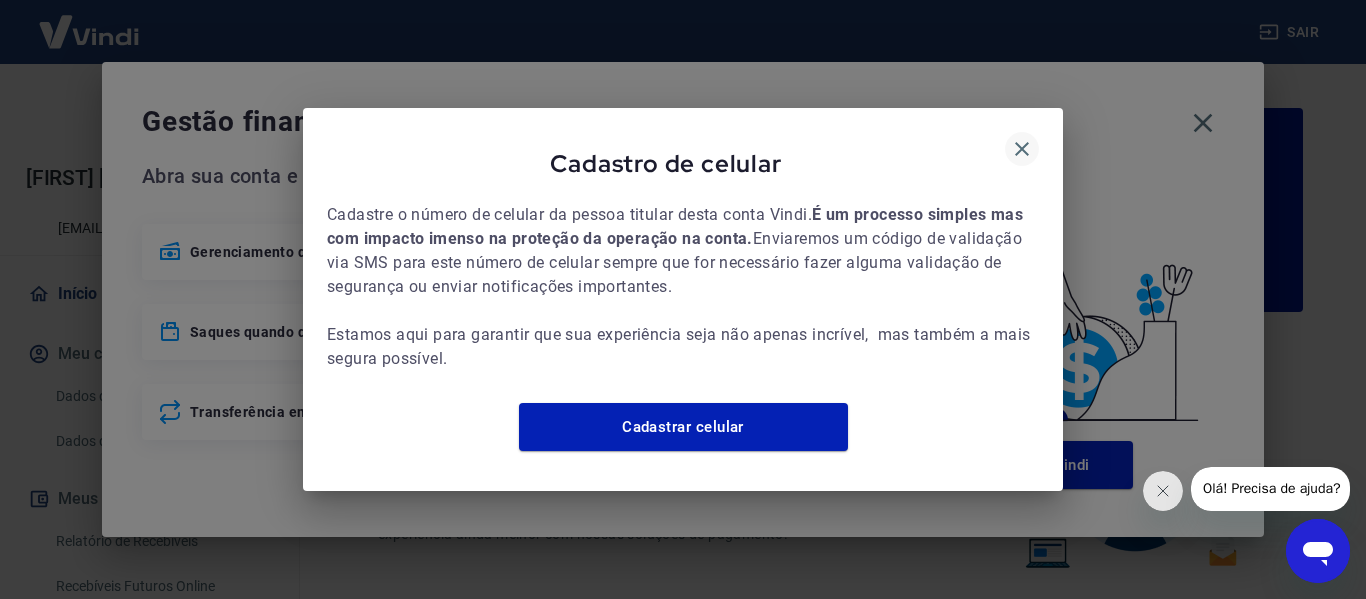 click 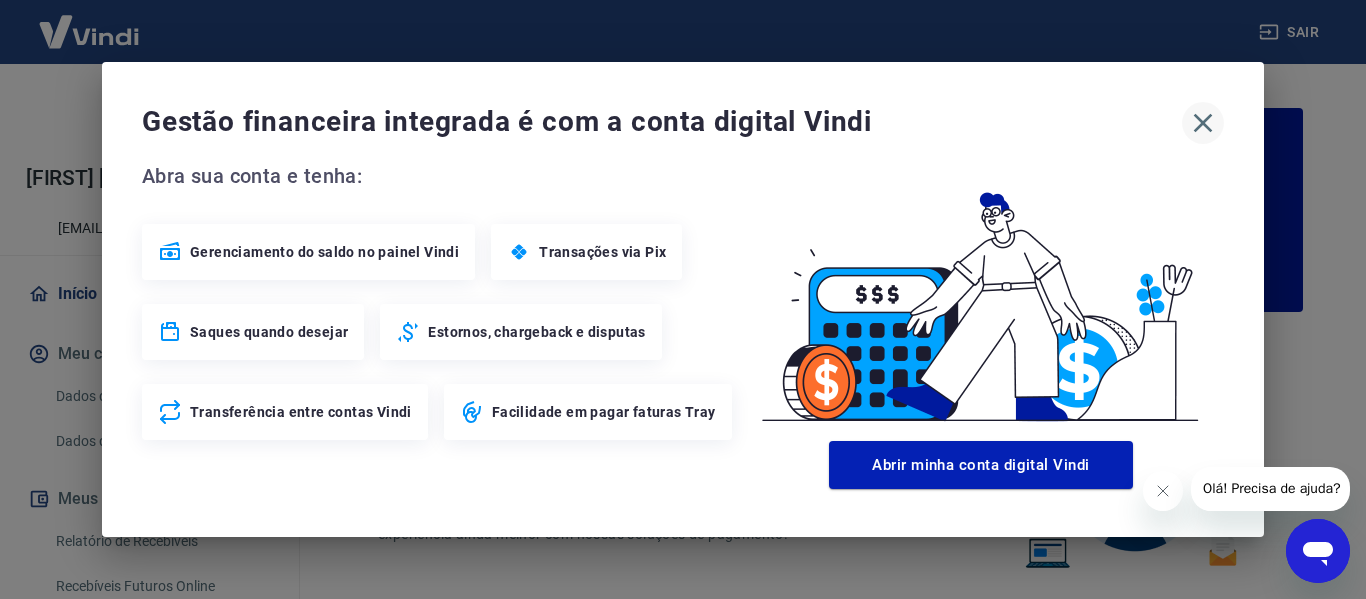 click 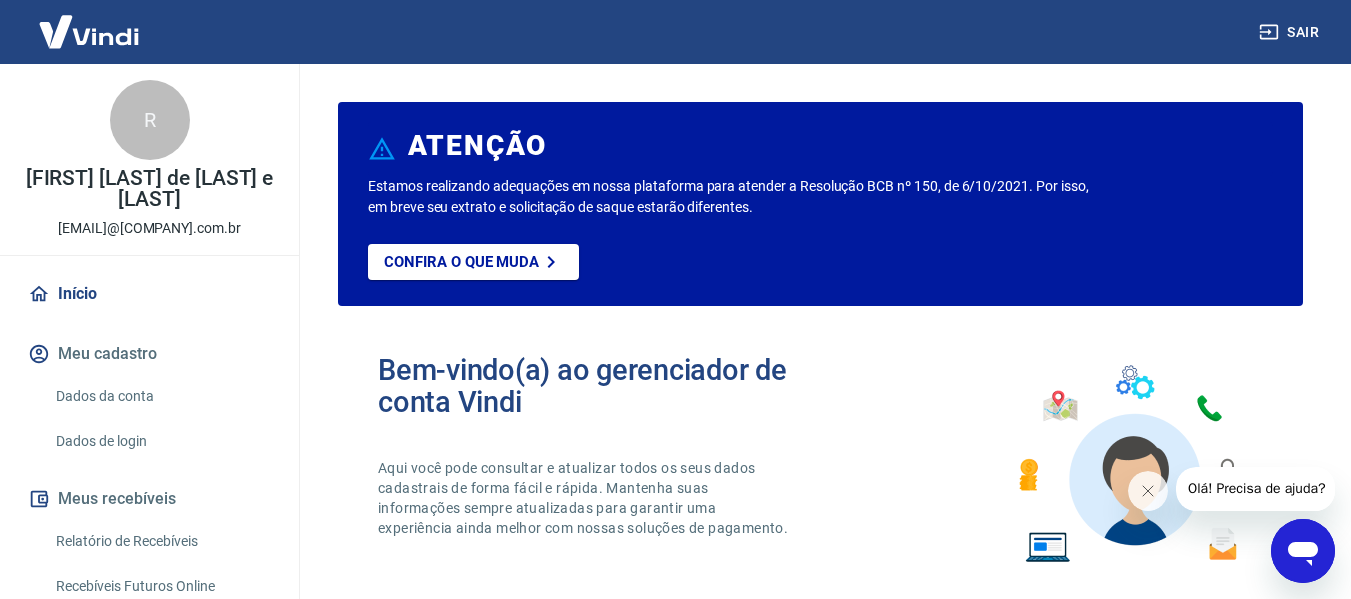 scroll, scrollTop: 0, scrollLeft: 0, axis: both 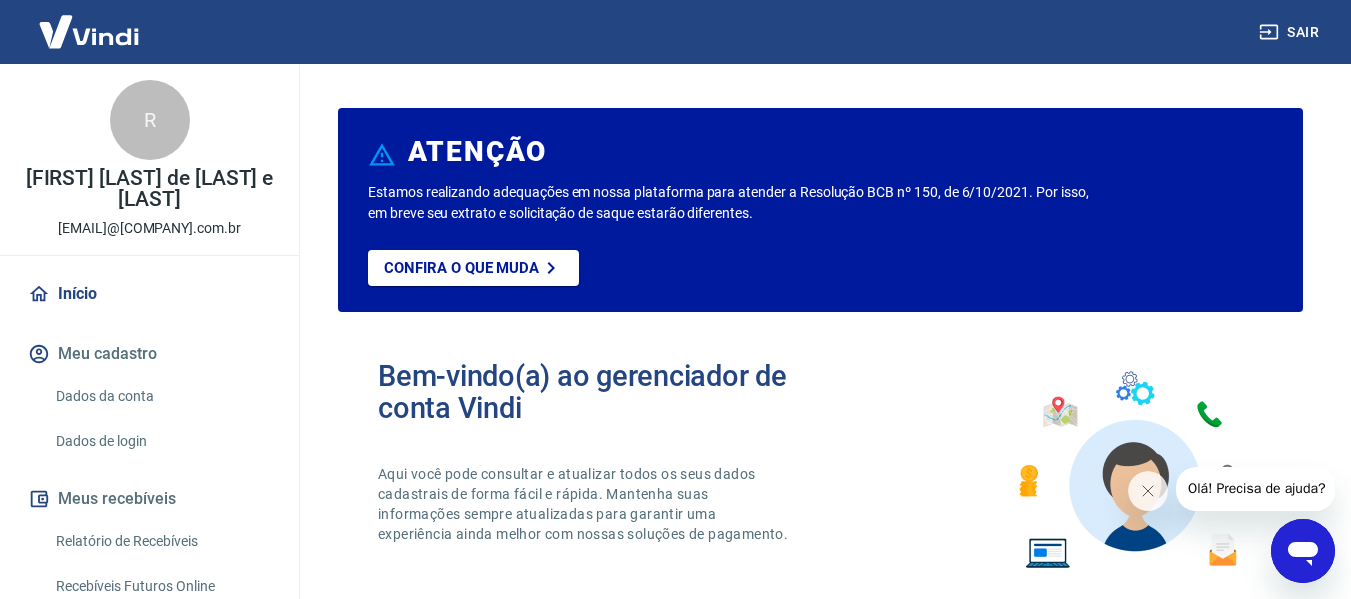 click on "Meu cadastro" at bounding box center [149, 354] 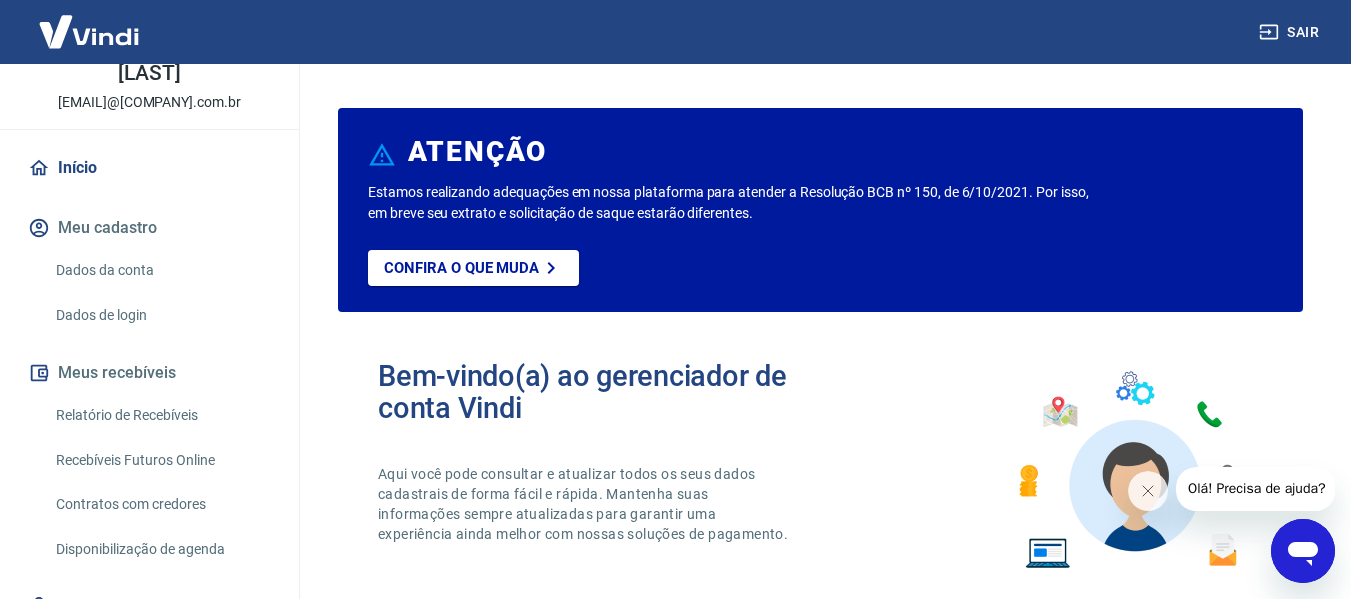 scroll, scrollTop: 216, scrollLeft: 0, axis: vertical 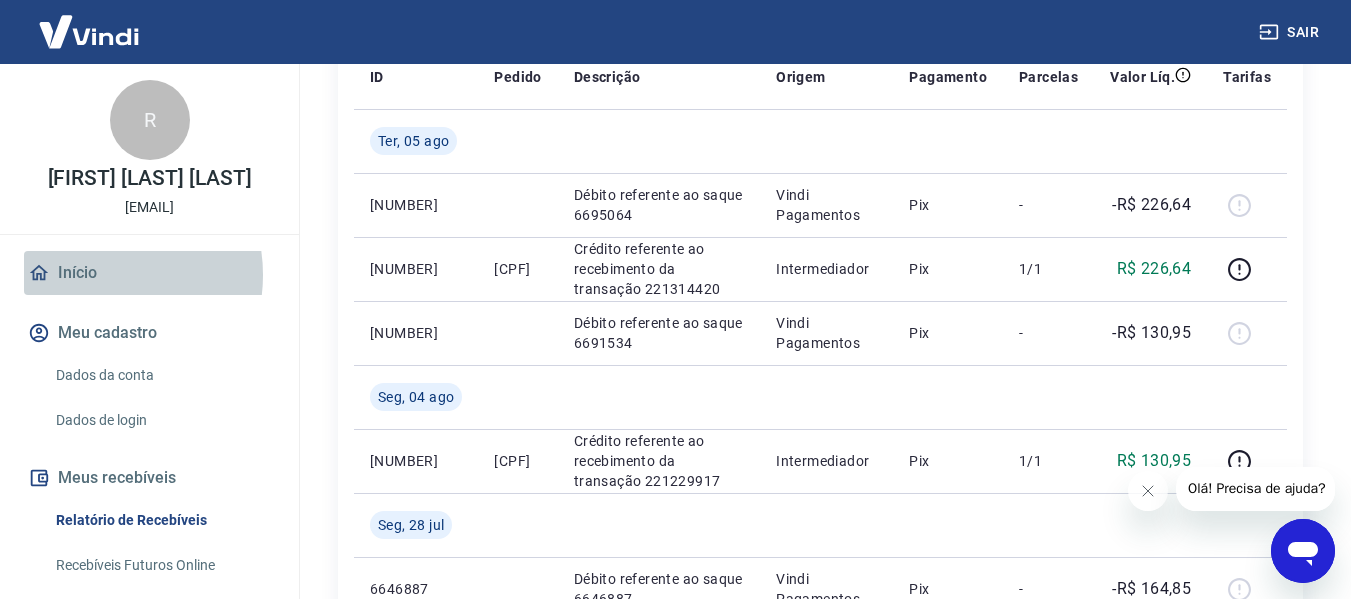 click on "Início" at bounding box center [149, 273] 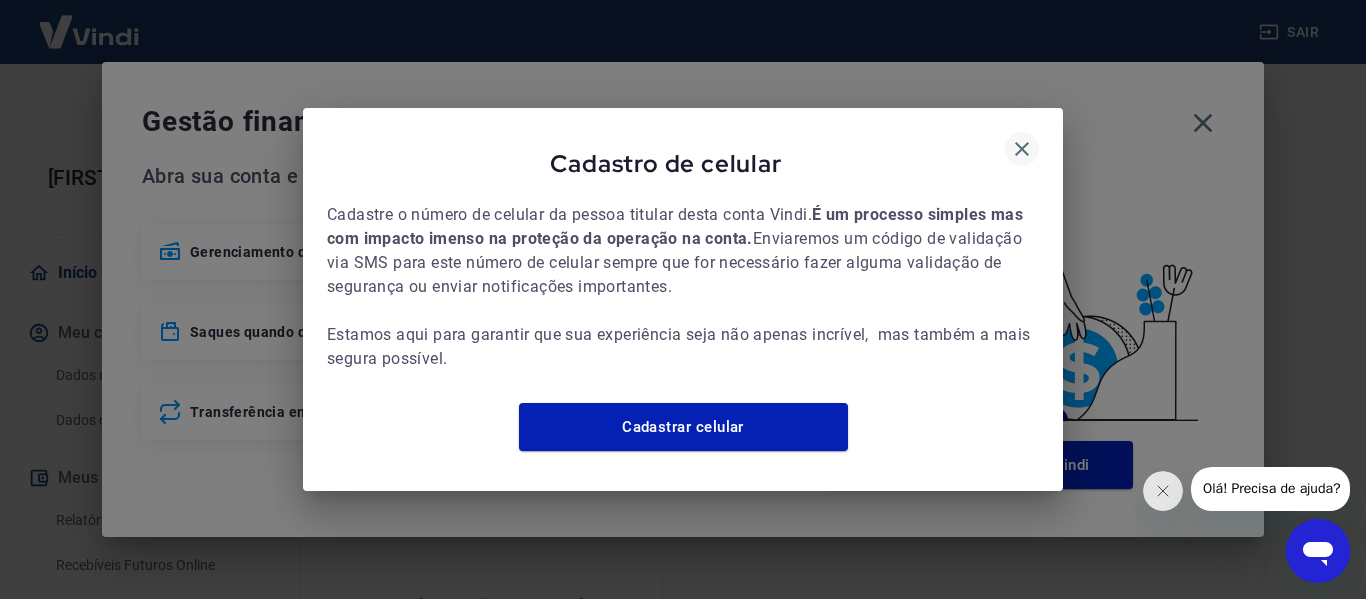 click 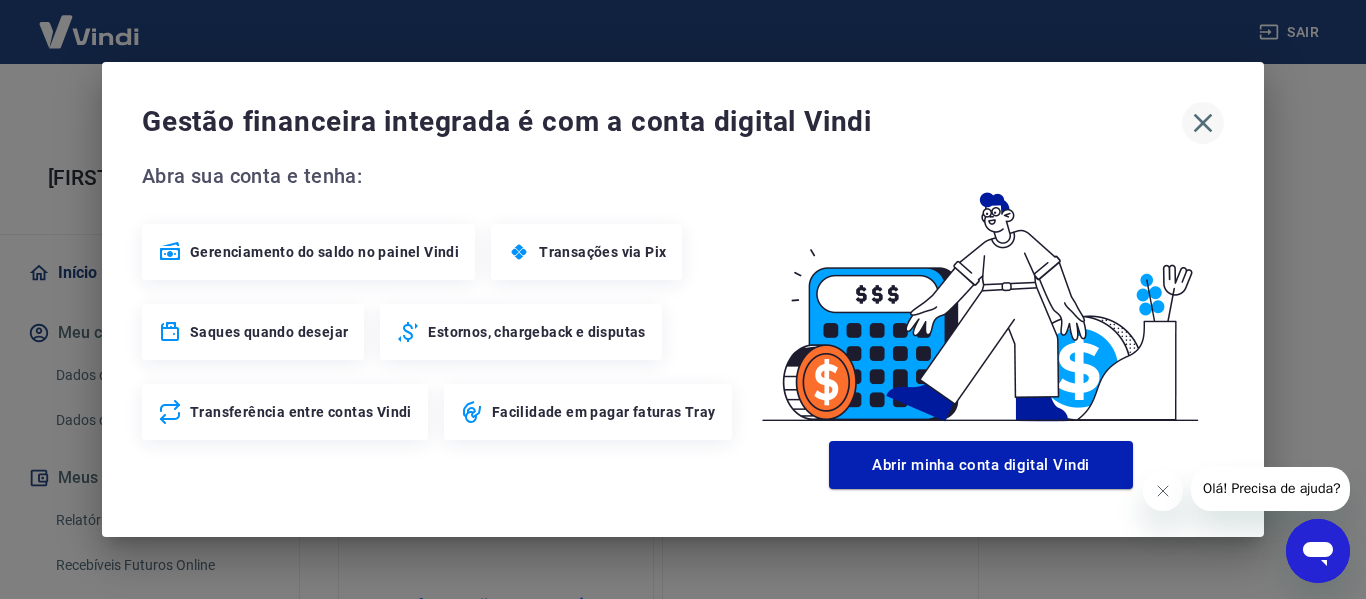 click 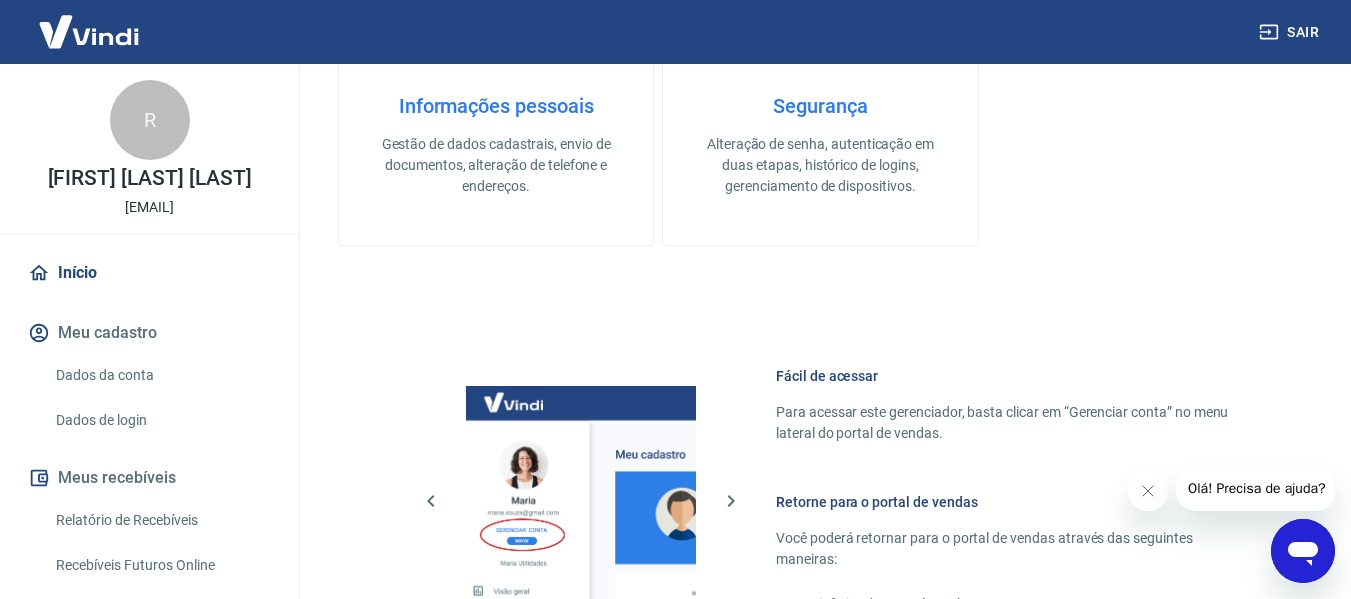 scroll, scrollTop: 1249, scrollLeft: 0, axis: vertical 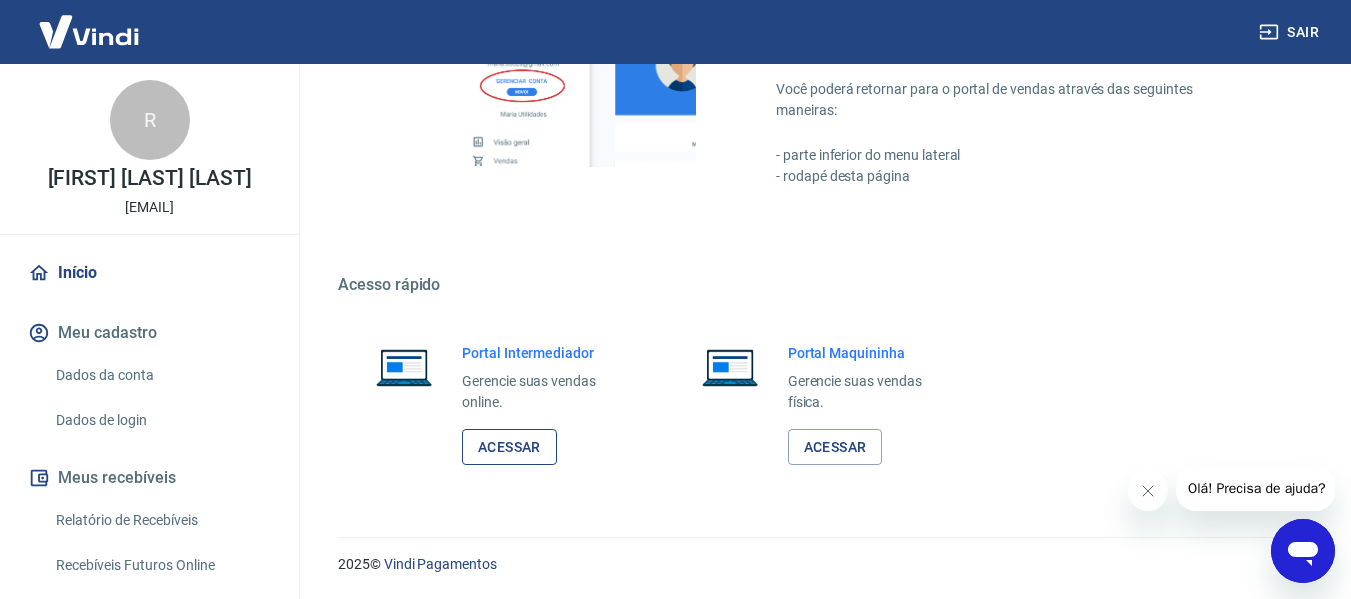 click on "Acessar" at bounding box center [509, 447] 